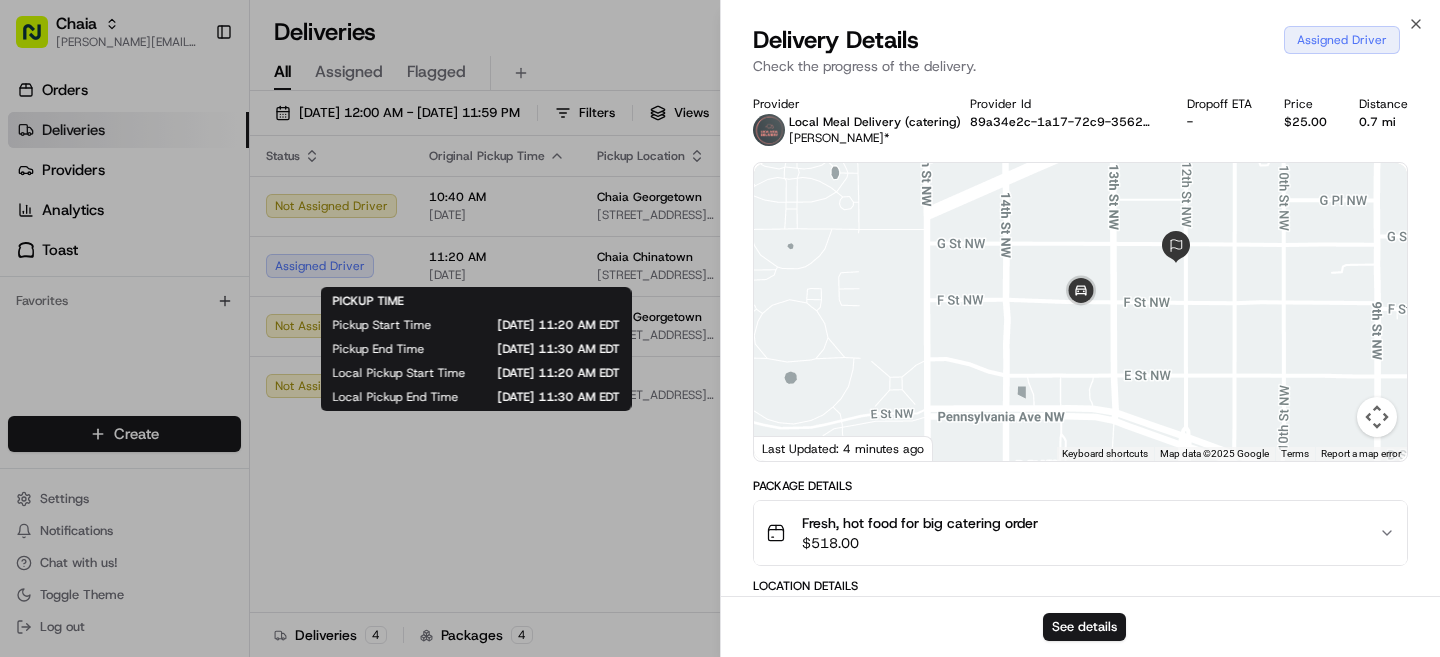 scroll, scrollTop: 0, scrollLeft: 0, axis: both 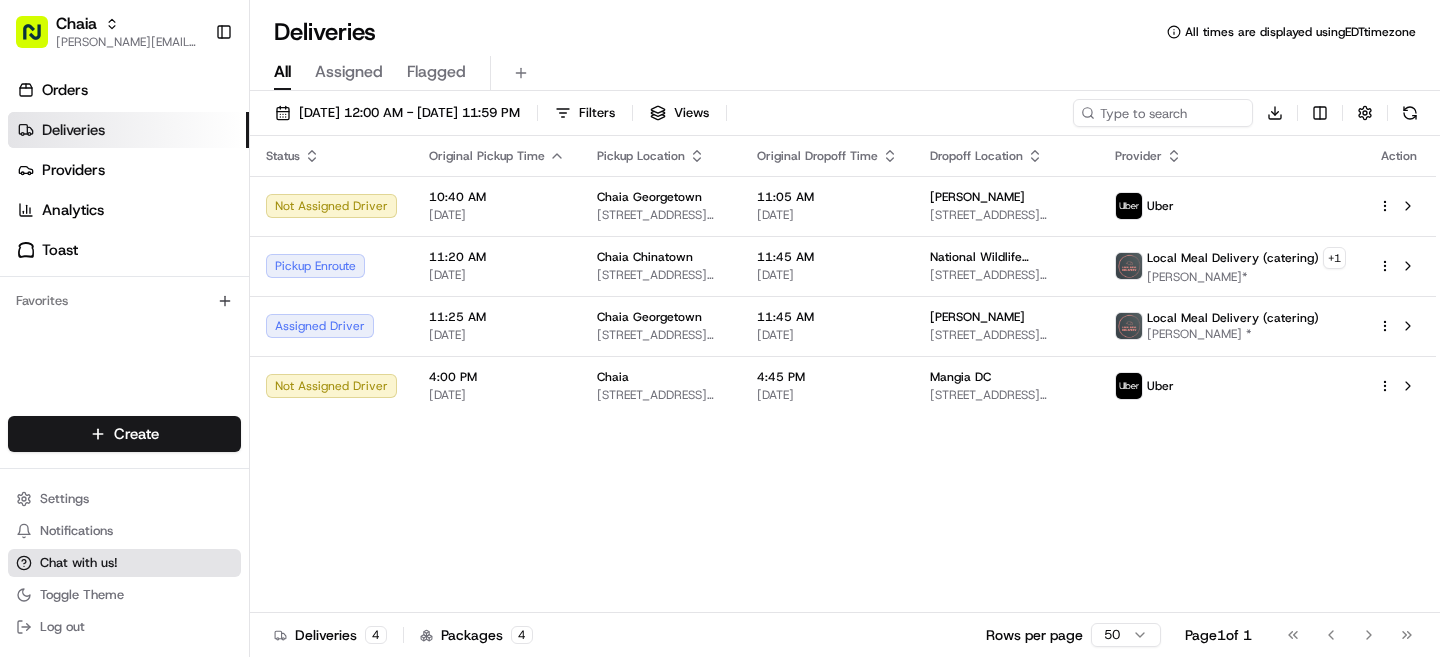 click on "Chat with us!" at bounding box center [79, 563] 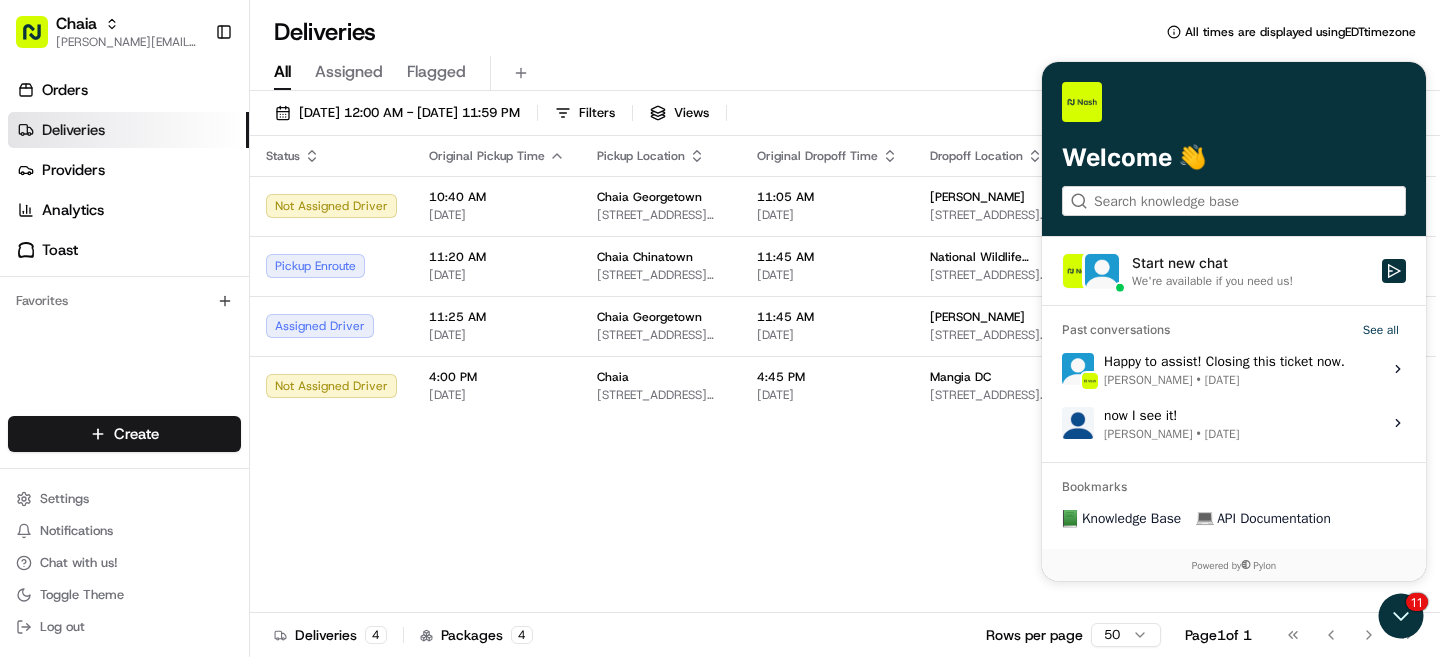 click on "Start new chat We're available if you need us!" at bounding box center (1234, 271) 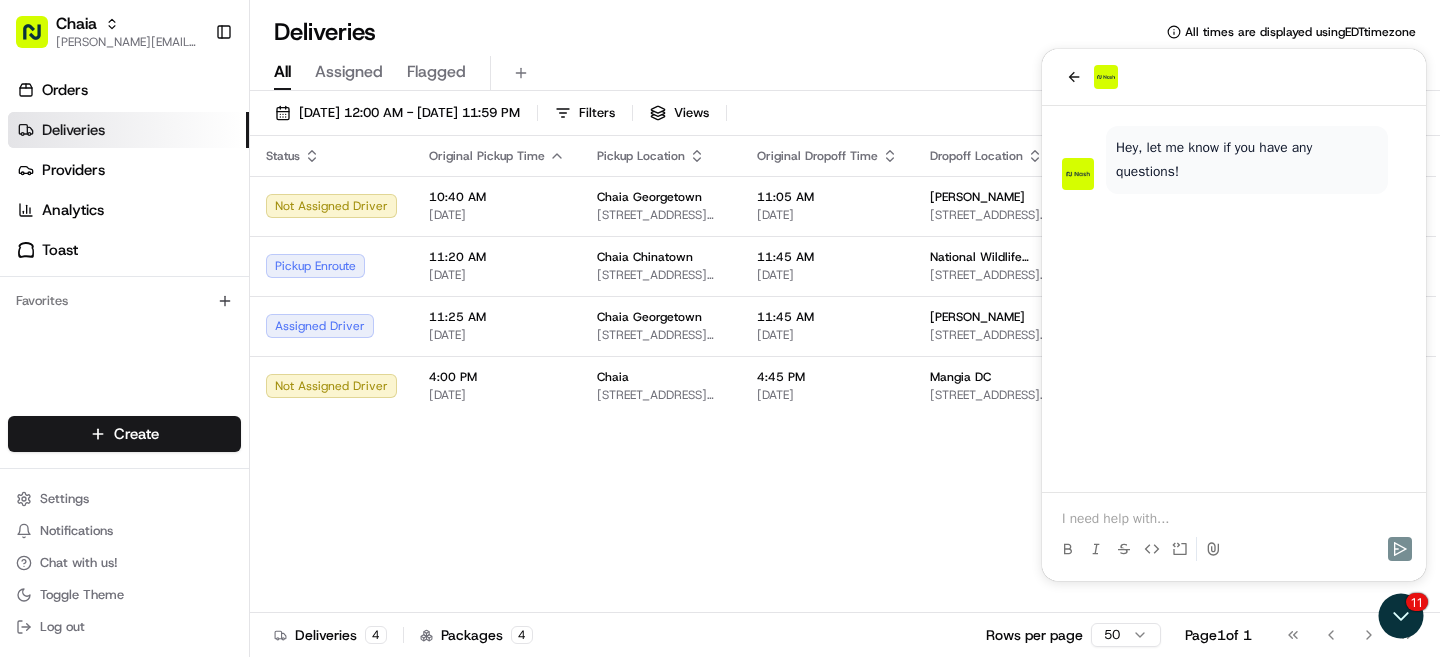 type 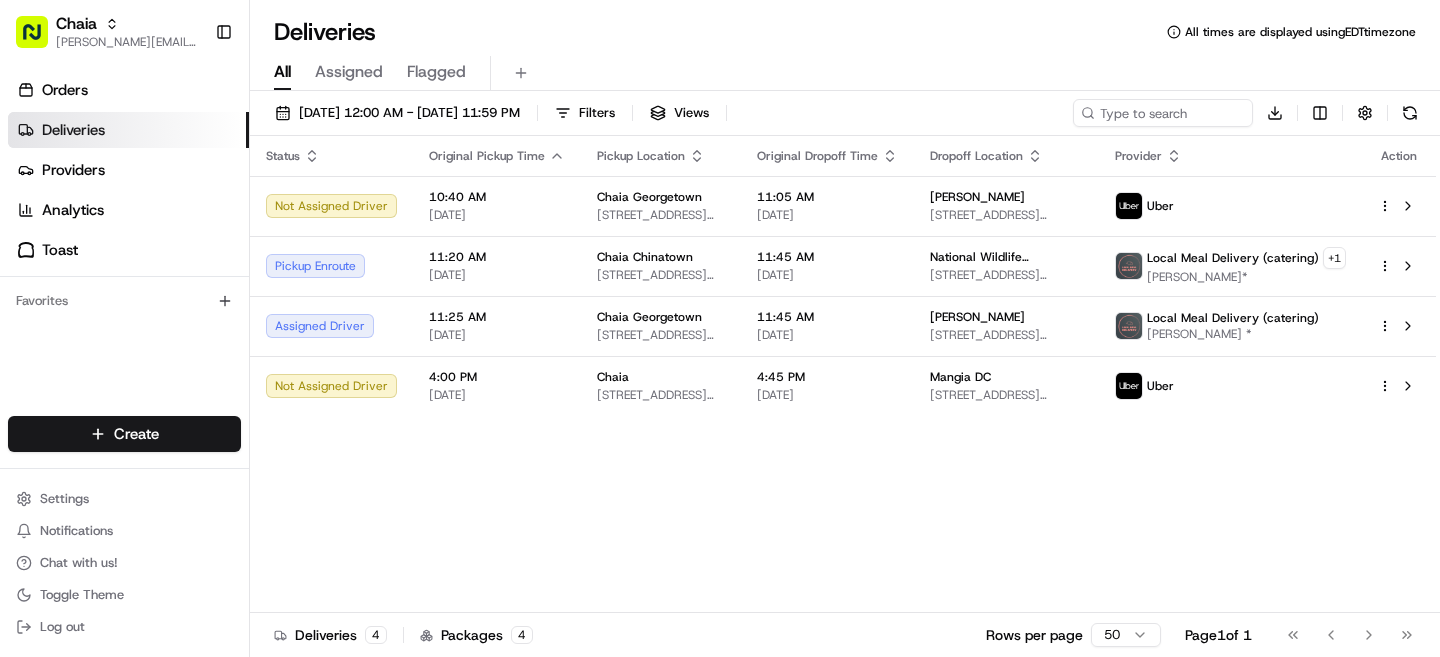 scroll, scrollTop: 0, scrollLeft: 0, axis: both 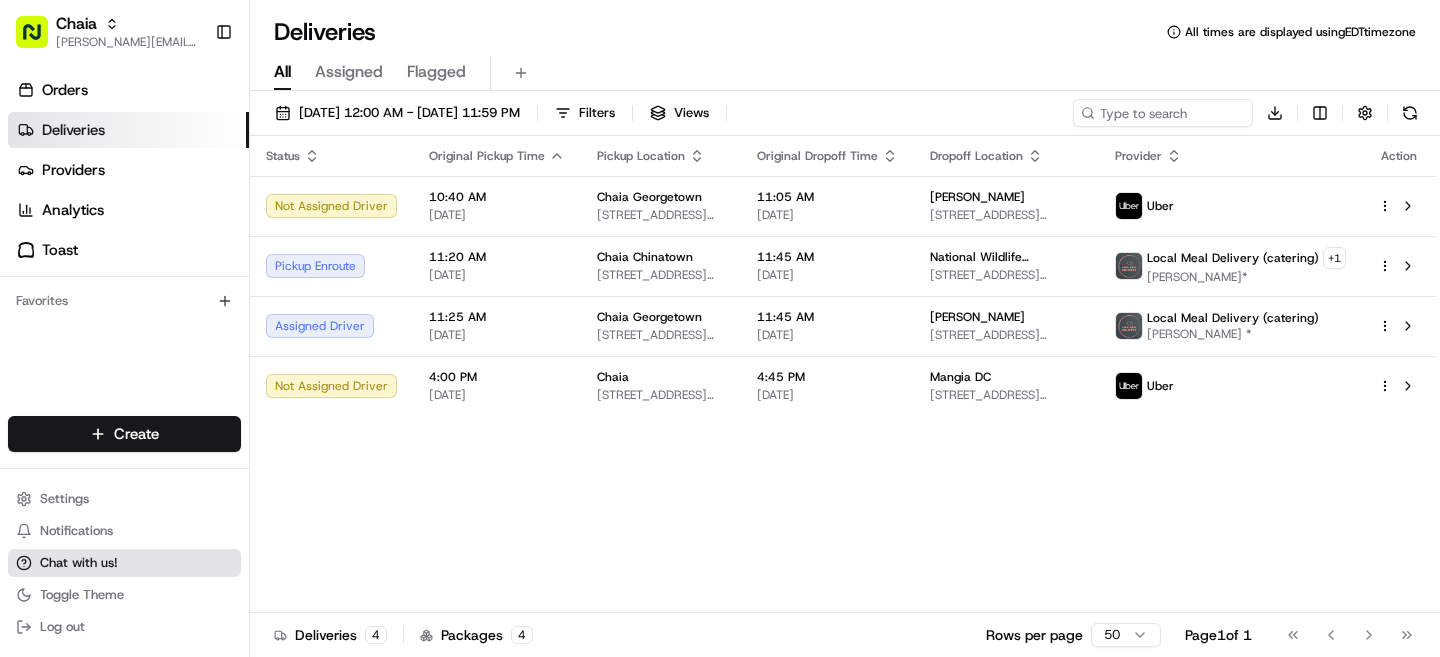 click on "Chat with us!" at bounding box center [124, 563] 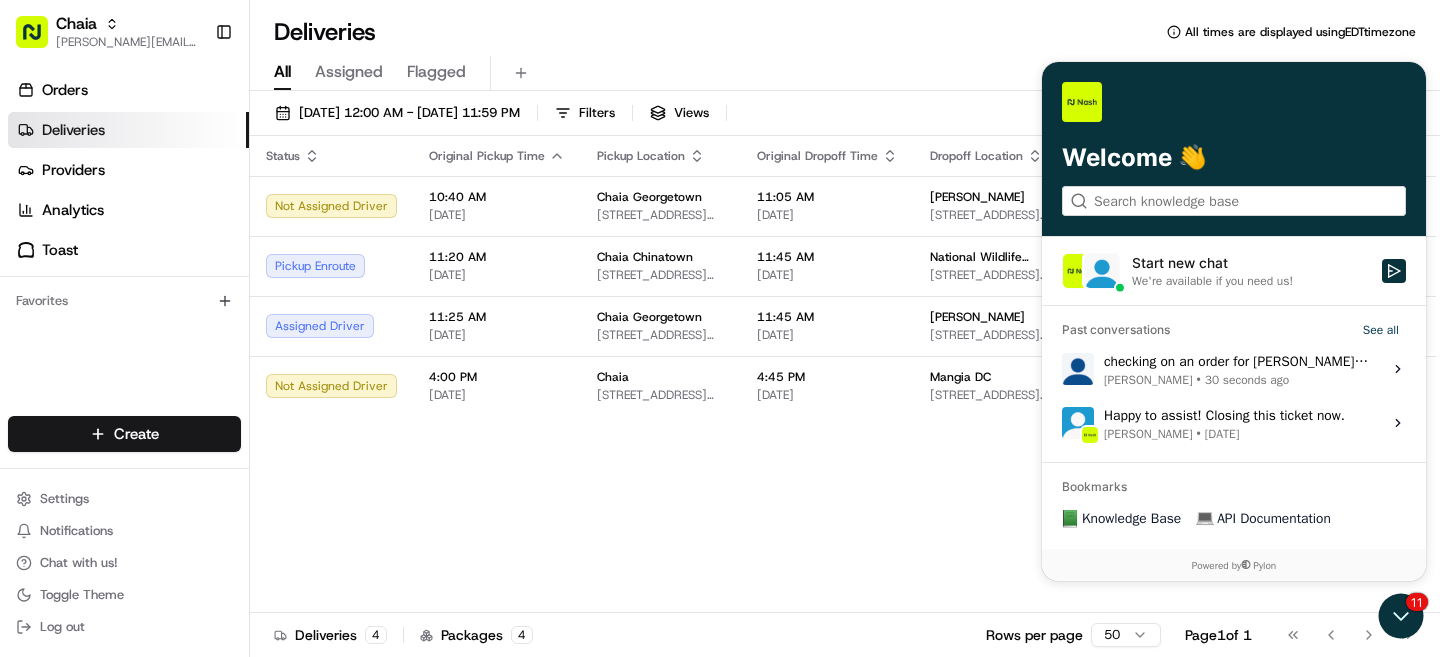 click on "checking on an order for Amy Gleklen.  I don't see any driver assigned. When can we expect to see this? Bettina Stern • 30 seconds ago" at bounding box center (1237, 369) 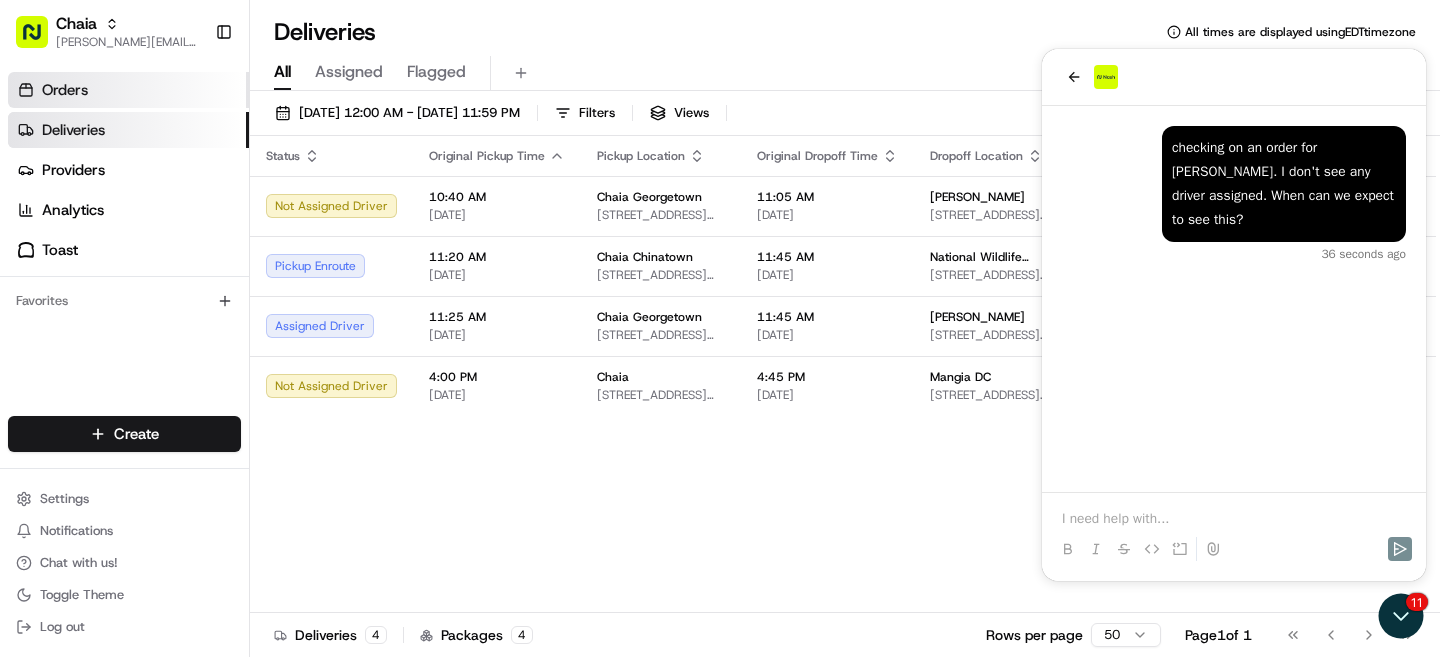 click on "Orders" at bounding box center [65, 90] 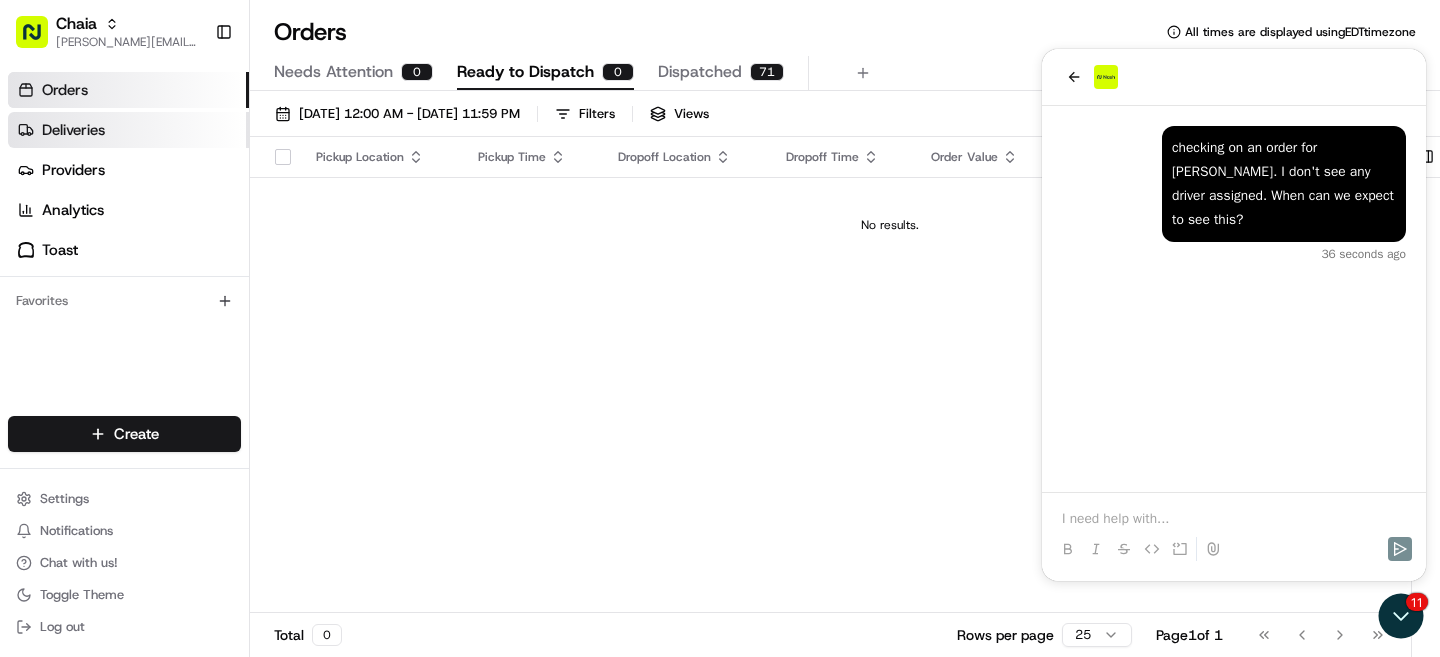 click on "Deliveries" at bounding box center [73, 130] 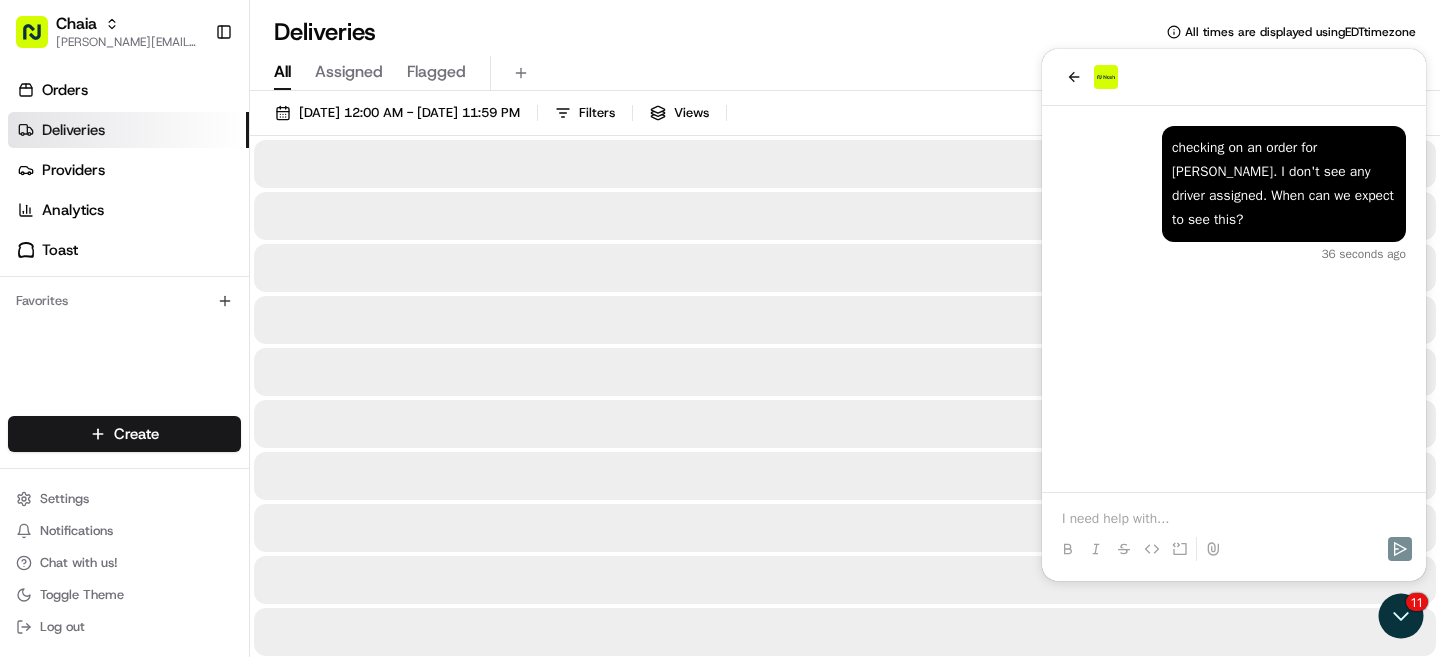click on "Deliveries" at bounding box center (128, 130) 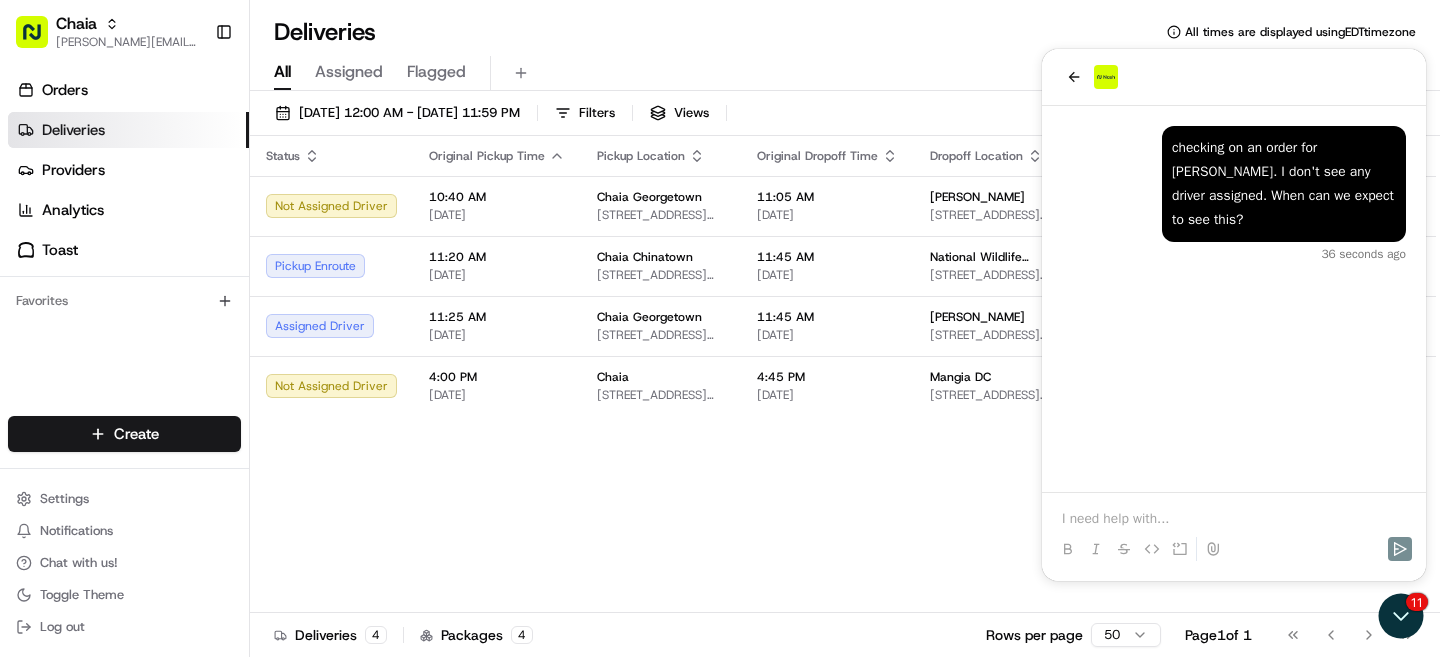 click on "Deliveries" at bounding box center [128, 130] 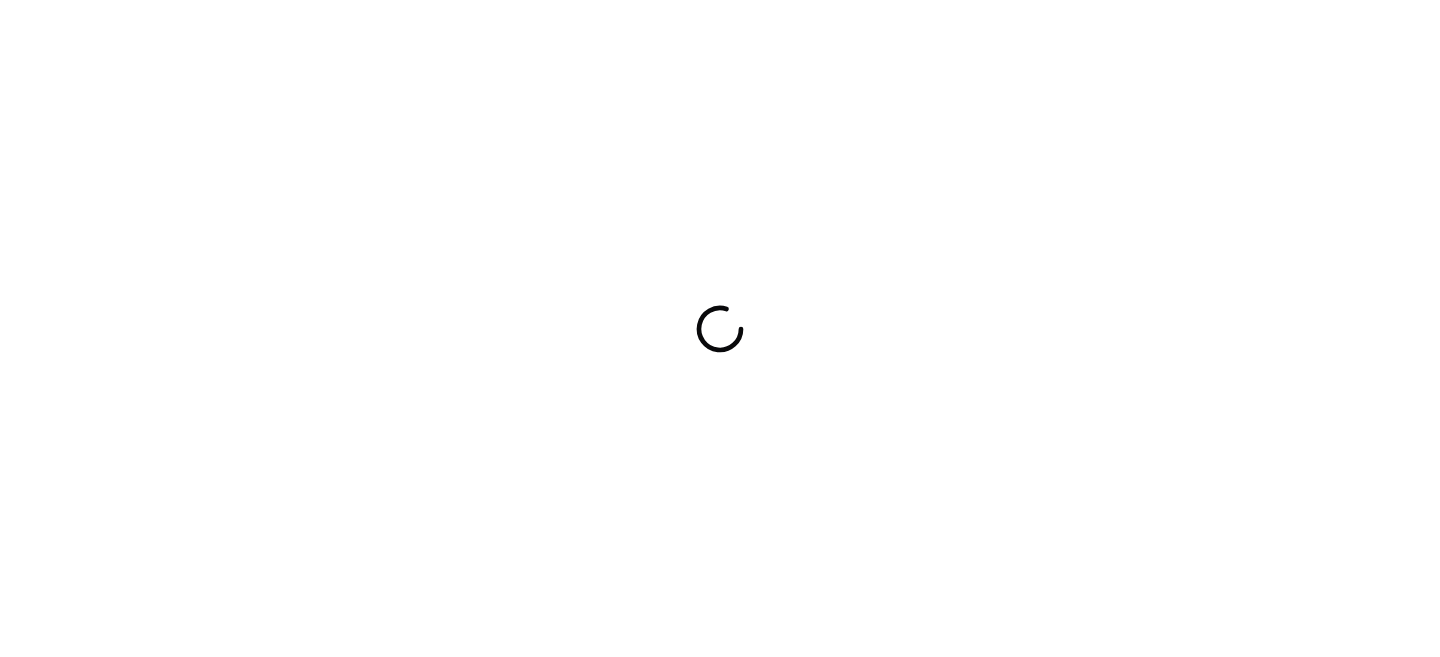 scroll, scrollTop: 0, scrollLeft: 0, axis: both 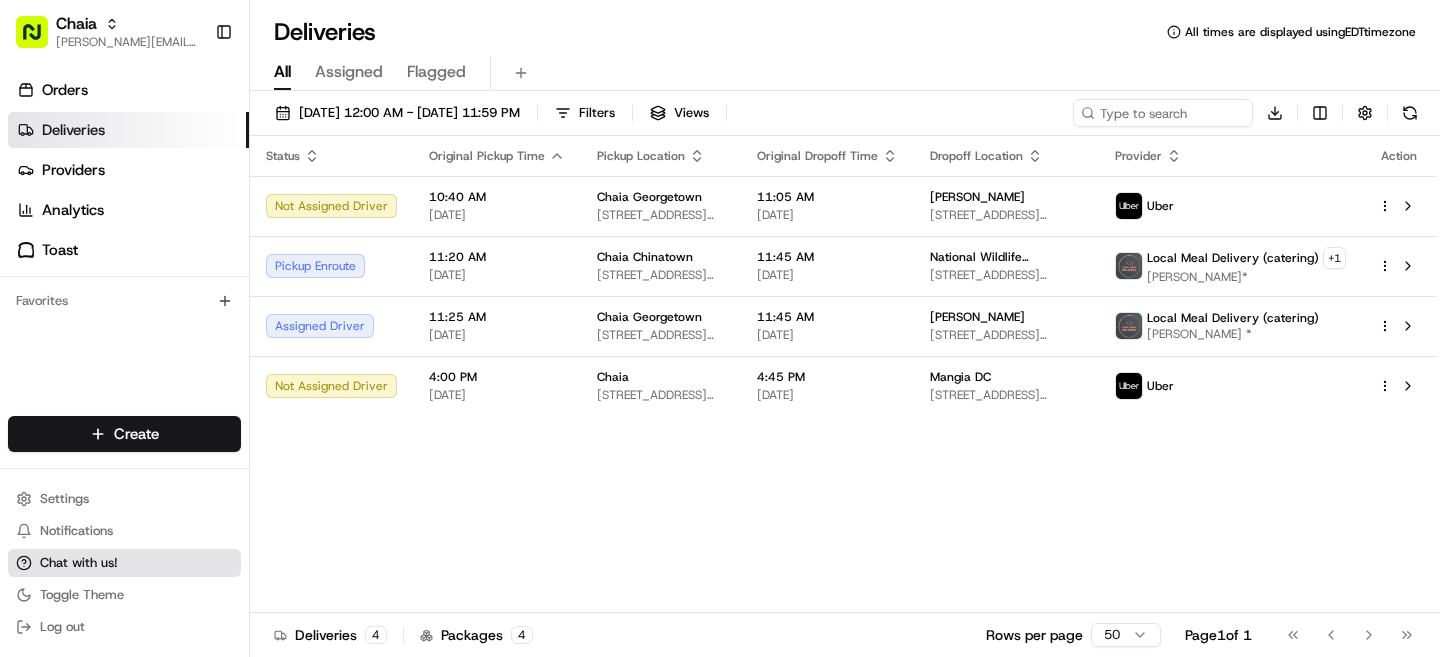 click on "Chat with us!" at bounding box center [79, 563] 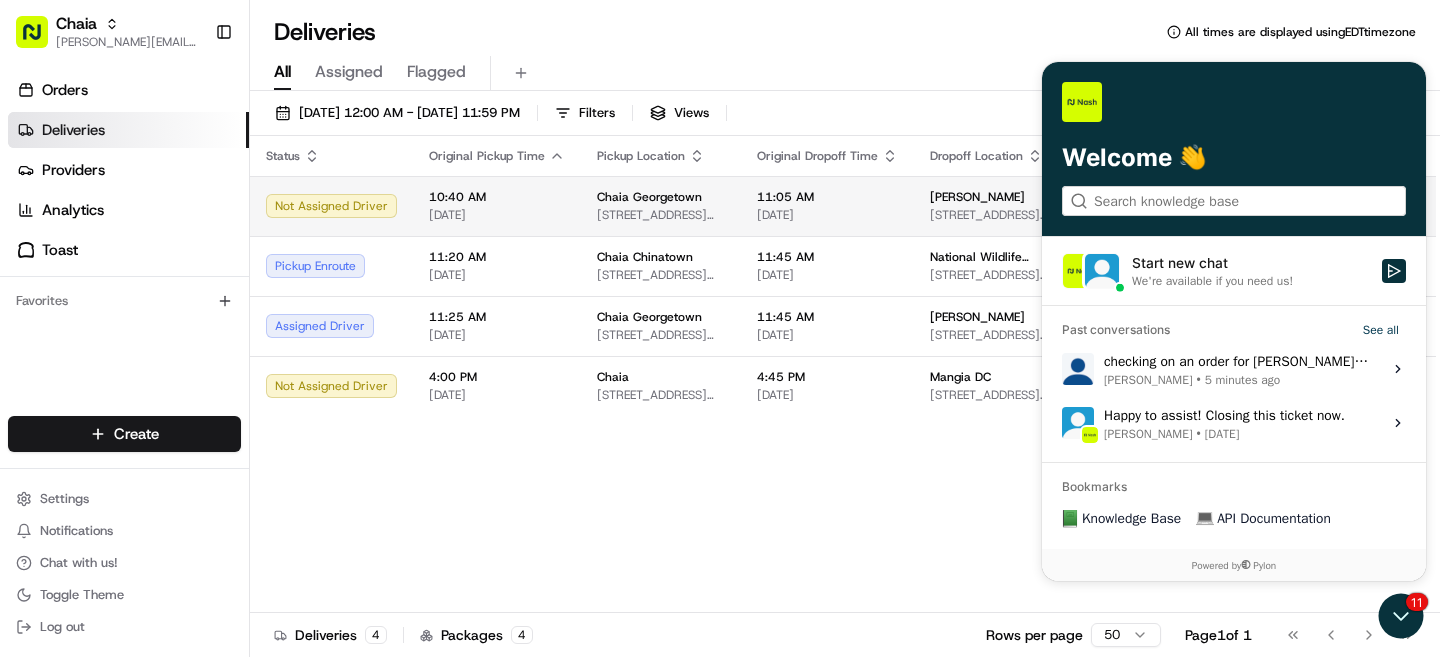 click on "10:40 AM 07/15/2025" at bounding box center [497, 206] 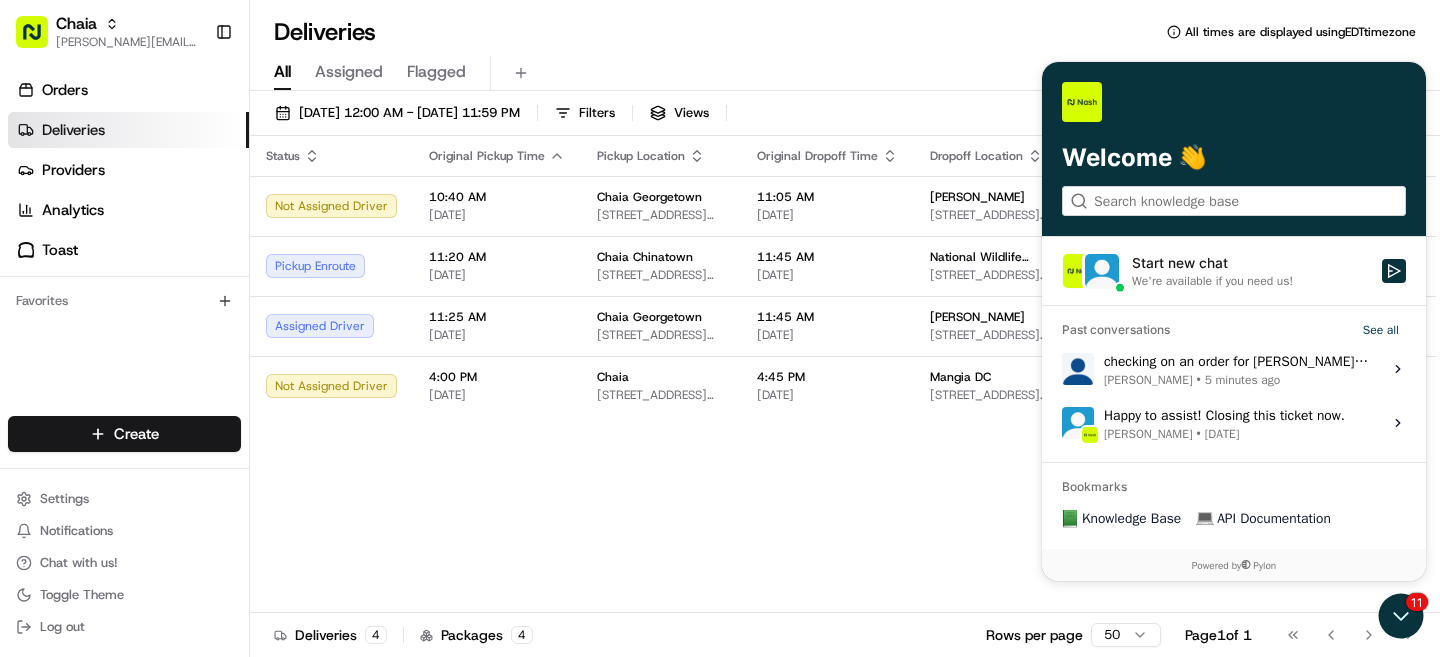 click on "[DATE]" at bounding box center [497, 215] 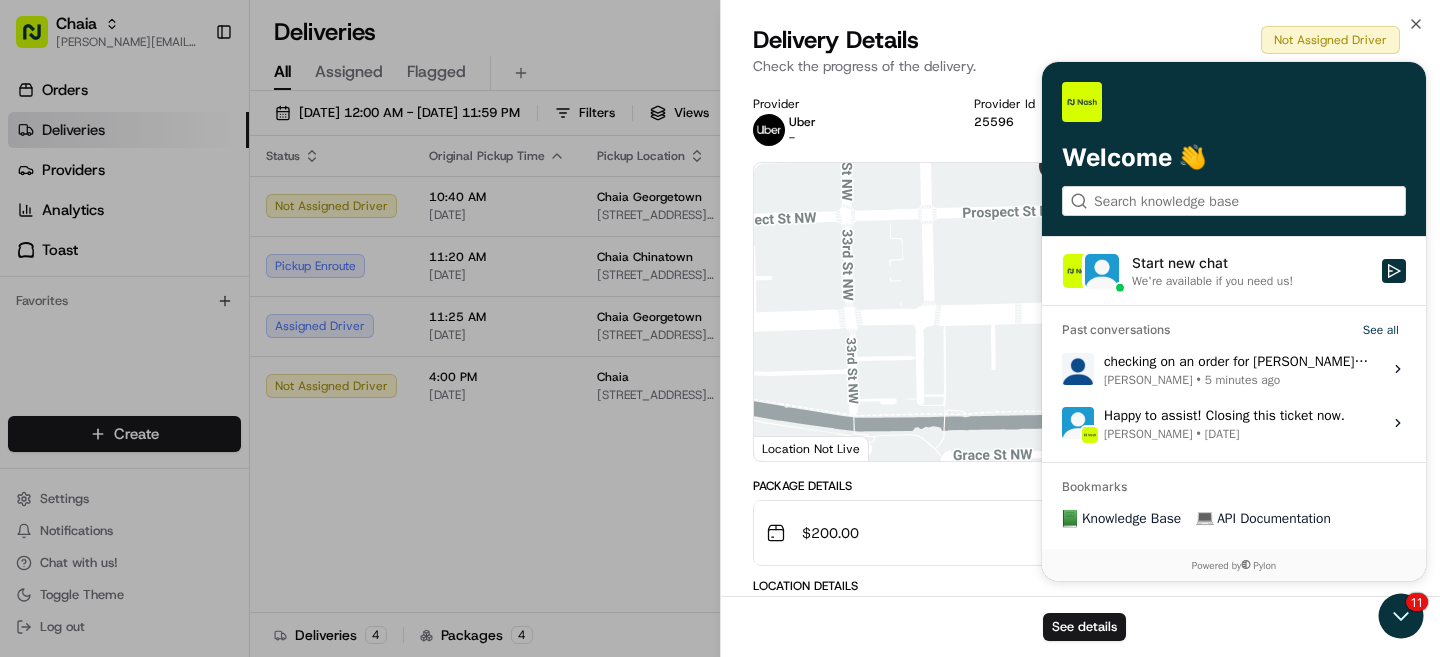 click on "See details" at bounding box center [1080, 626] 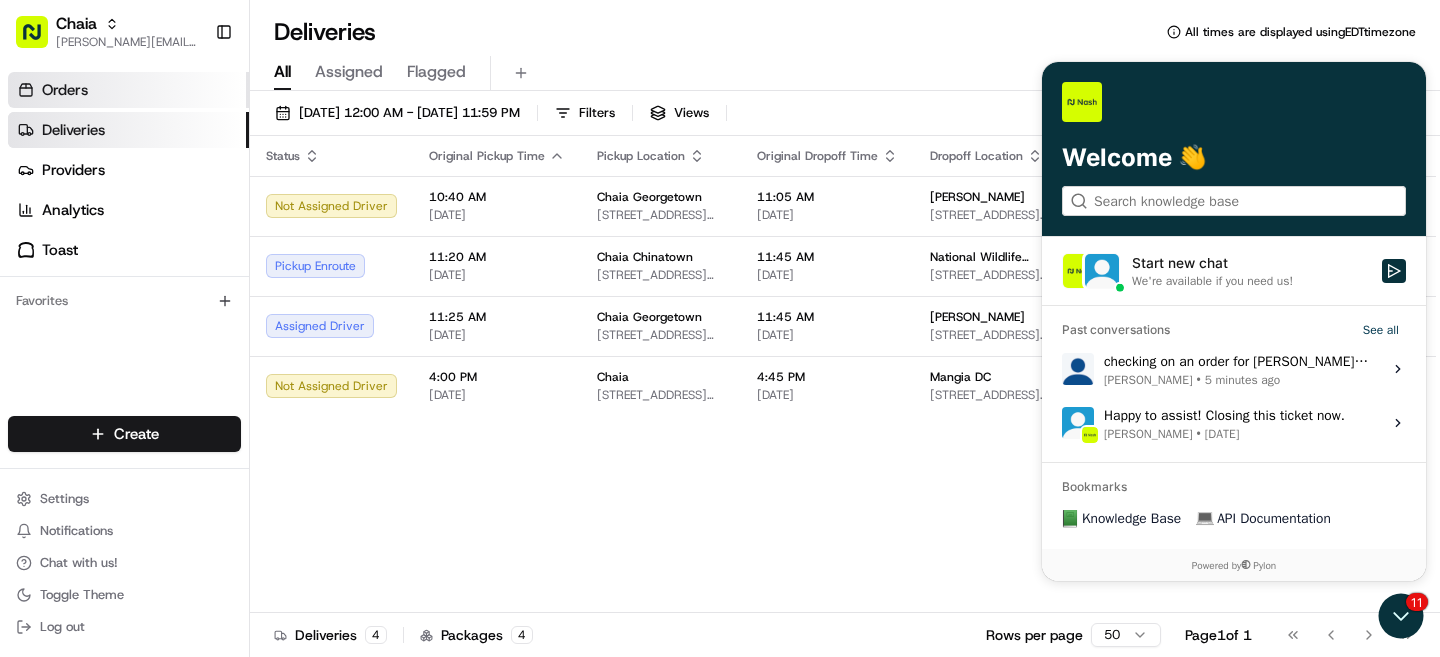 click on "Orders" at bounding box center (128, 90) 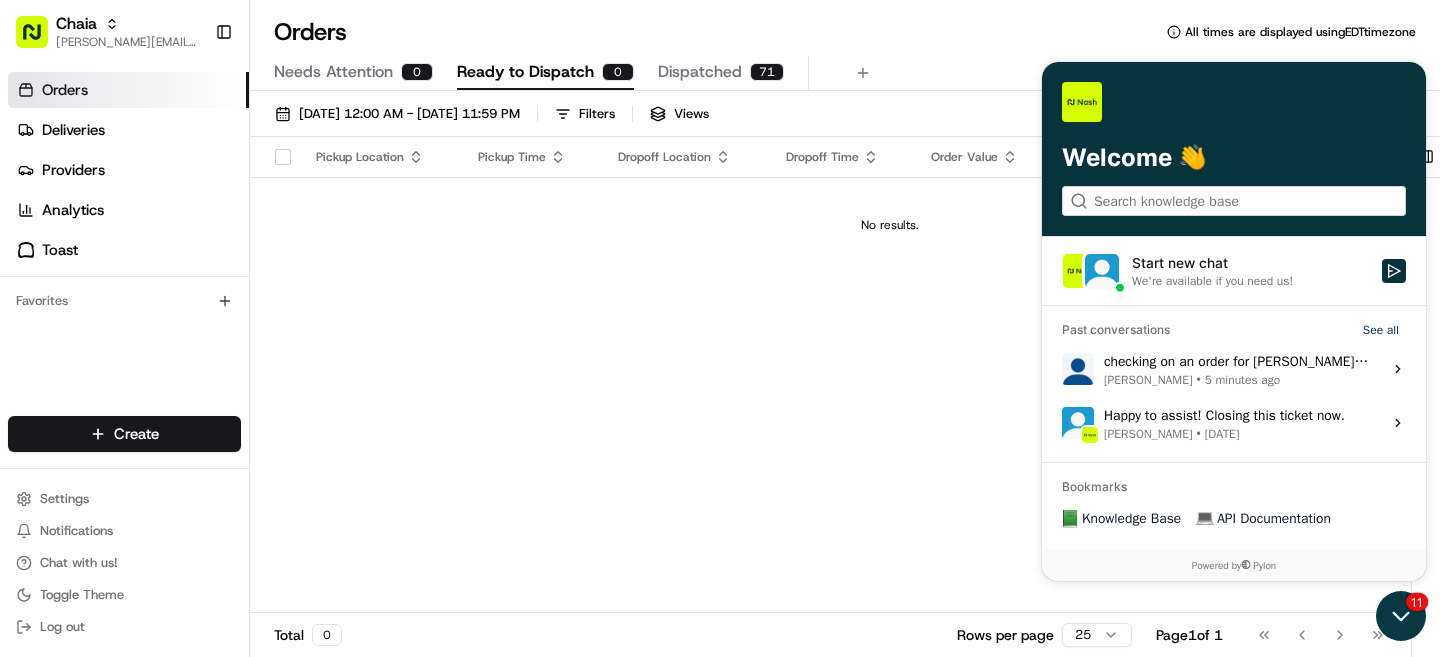 click 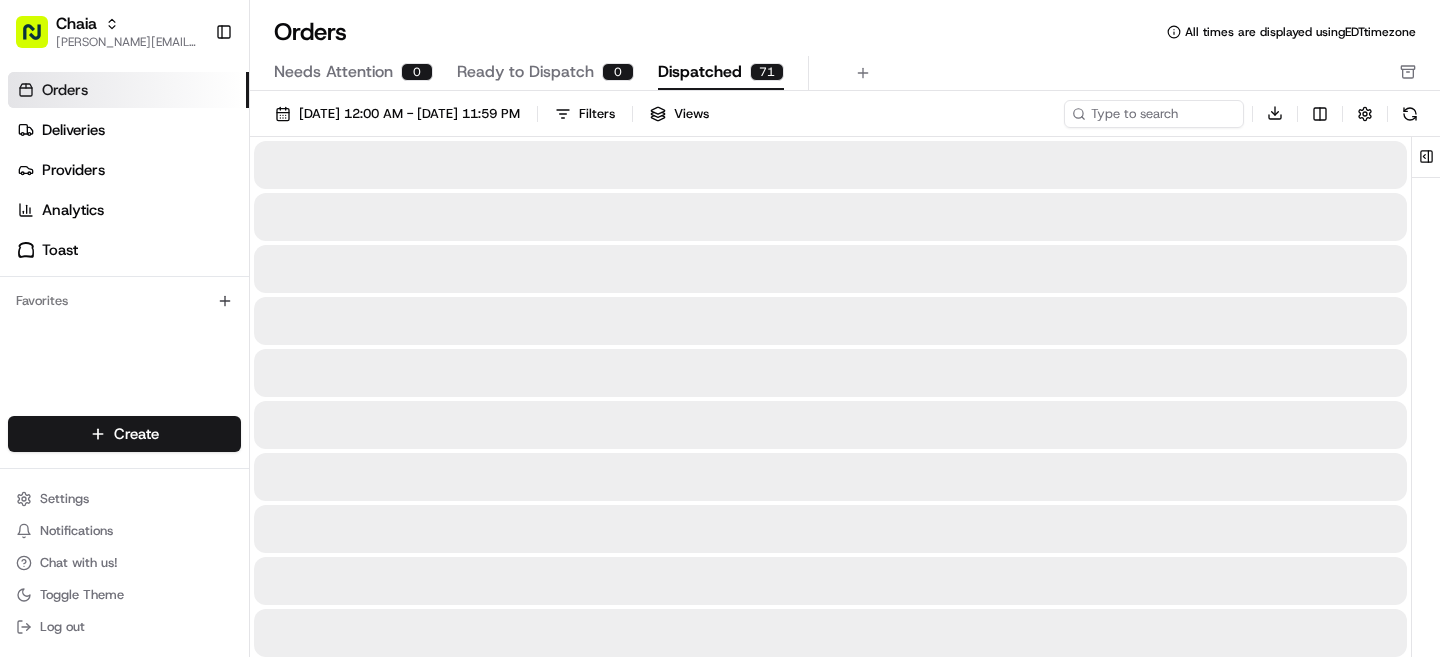 click on "Dispatched" at bounding box center (700, 72) 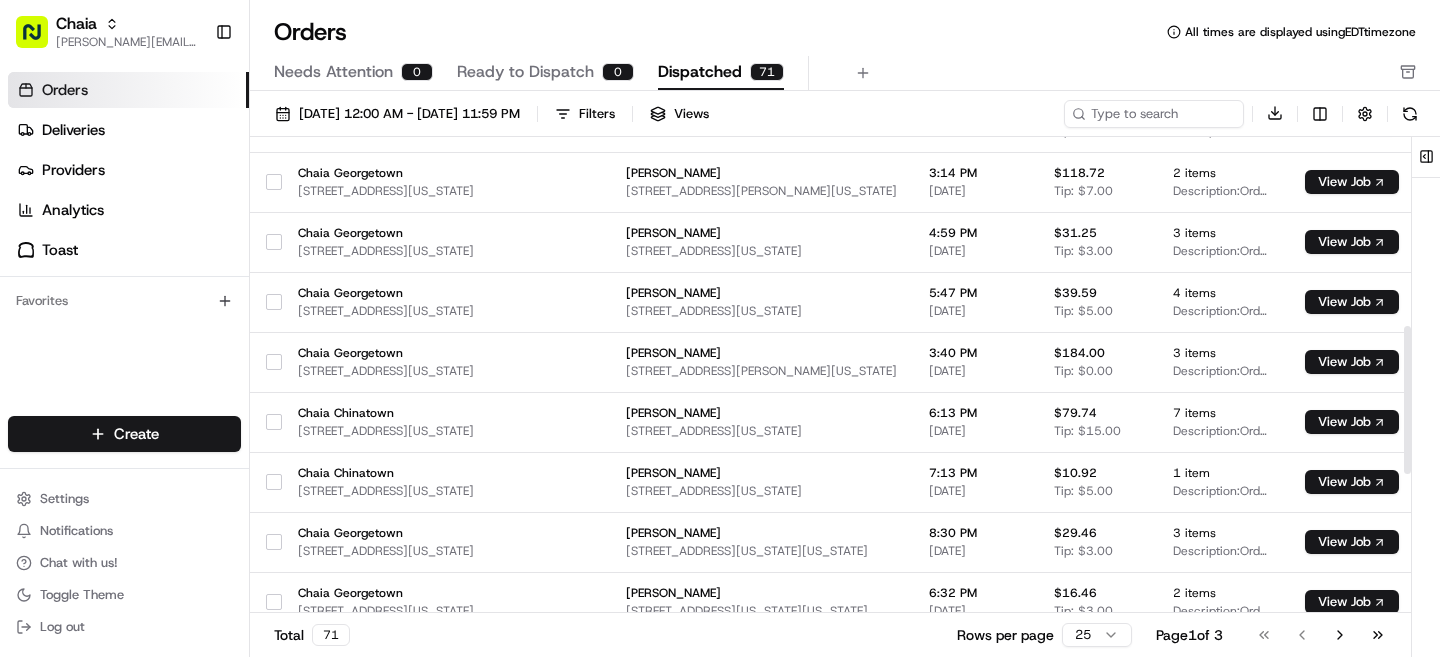 scroll, scrollTop: 1063, scrollLeft: 0, axis: vertical 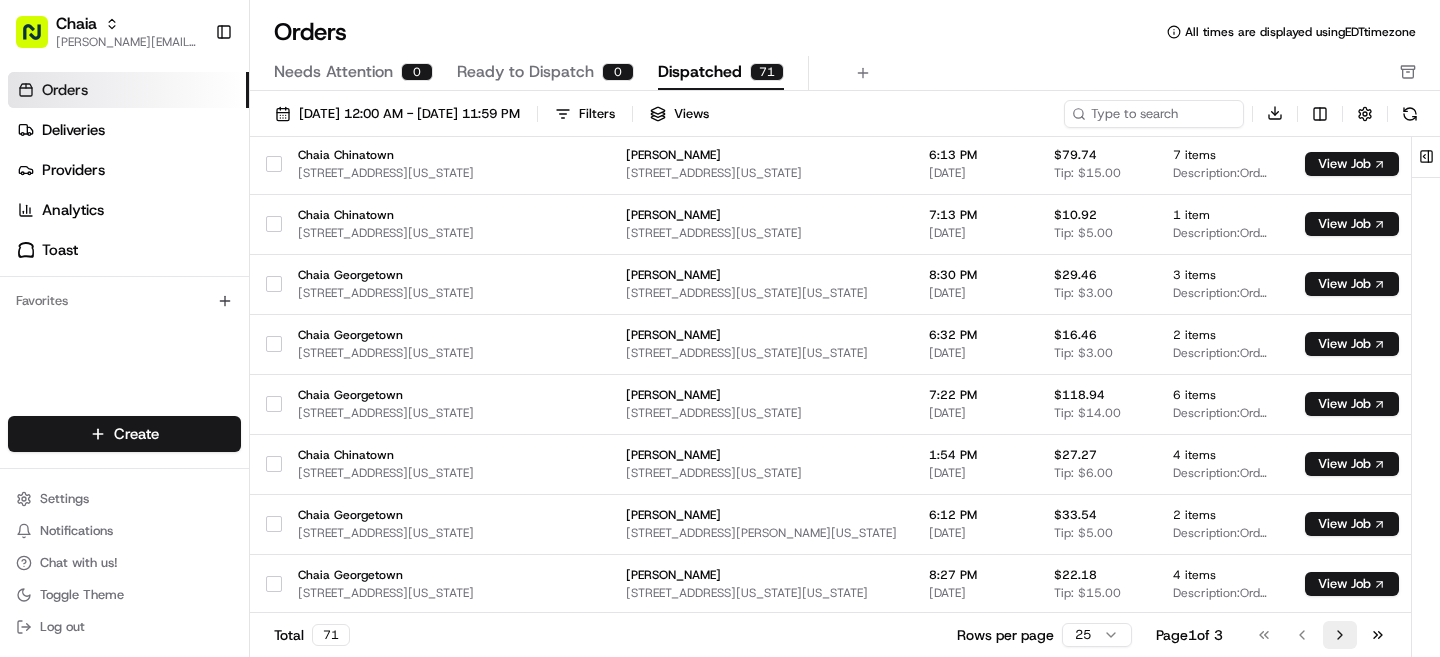 click on "Go to next page" at bounding box center (1340, 635) 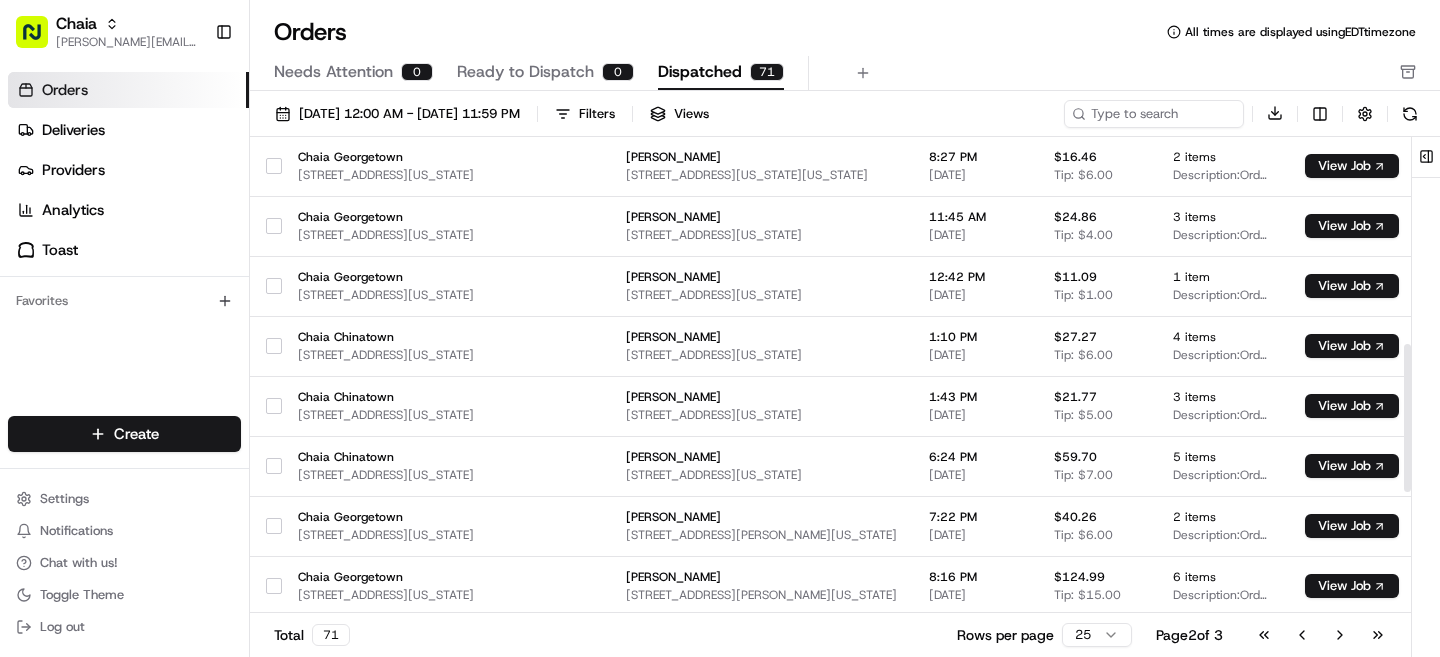 scroll, scrollTop: 1063, scrollLeft: 0, axis: vertical 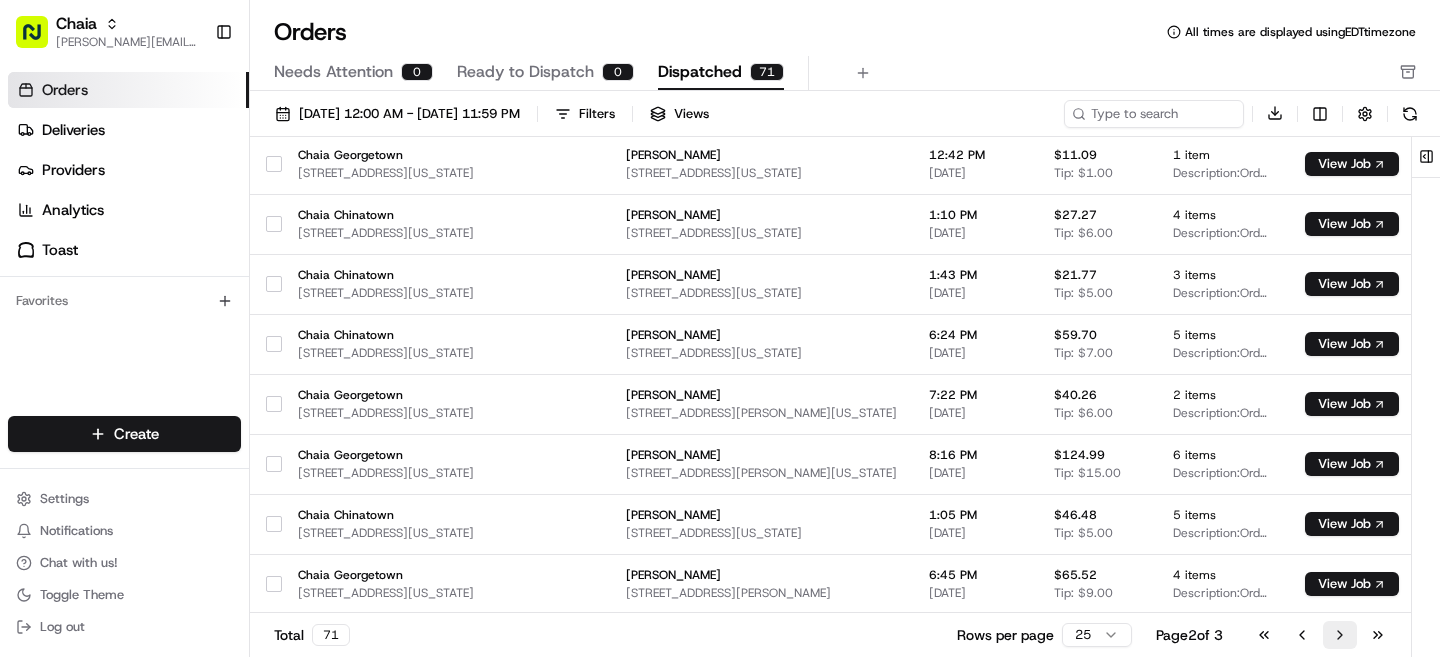 click on "Go to next page" at bounding box center [1340, 635] 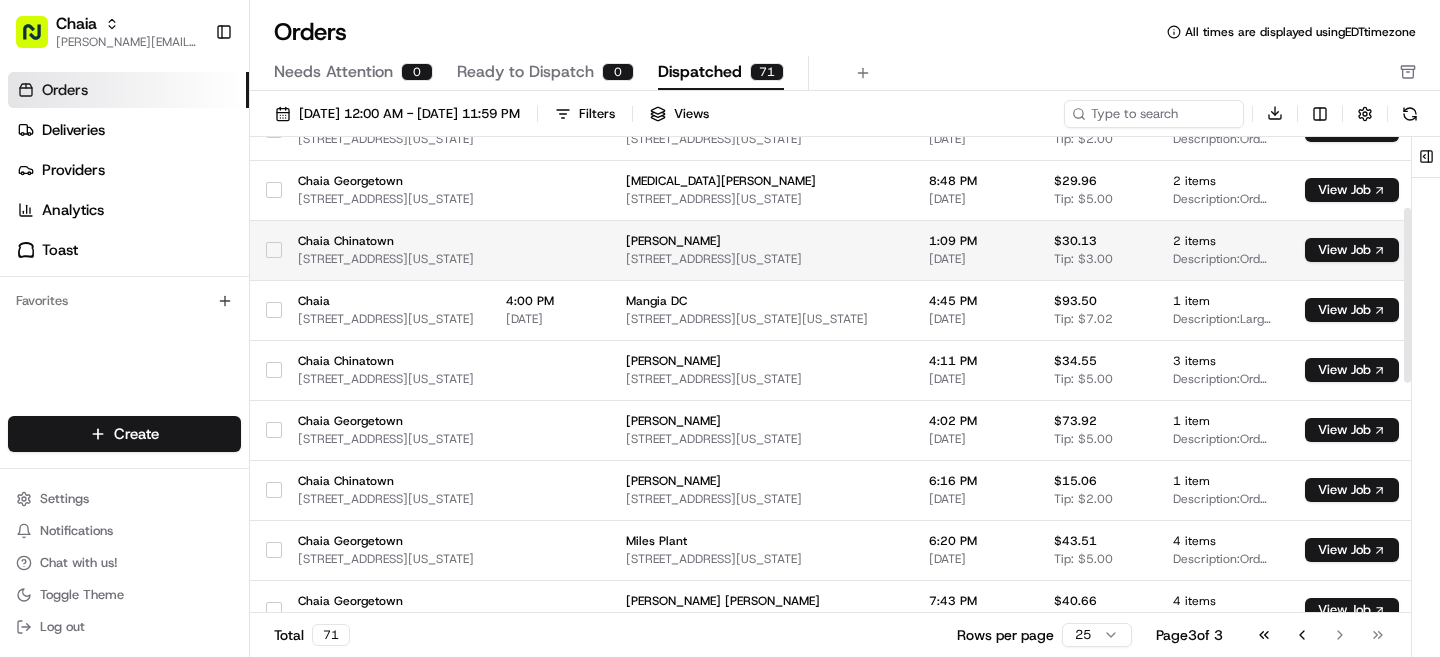 scroll, scrollTop: 192, scrollLeft: 0, axis: vertical 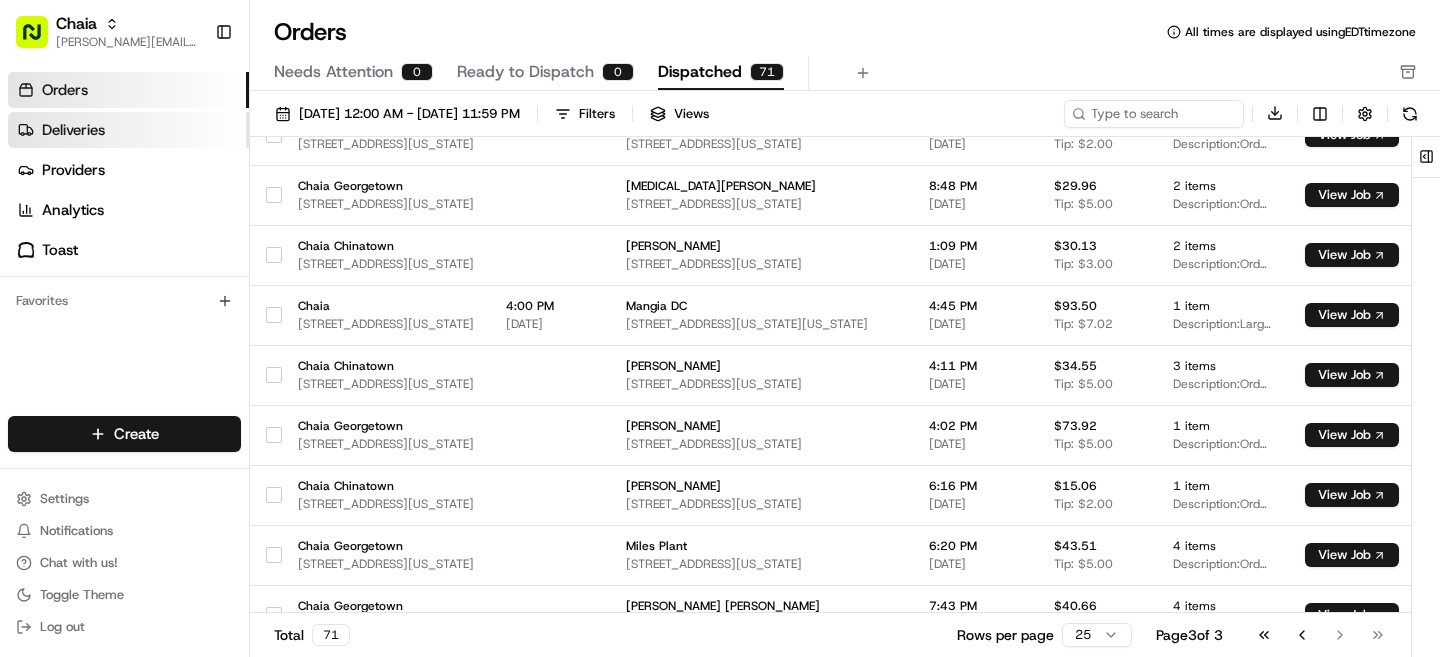 click on "Deliveries" at bounding box center [128, 130] 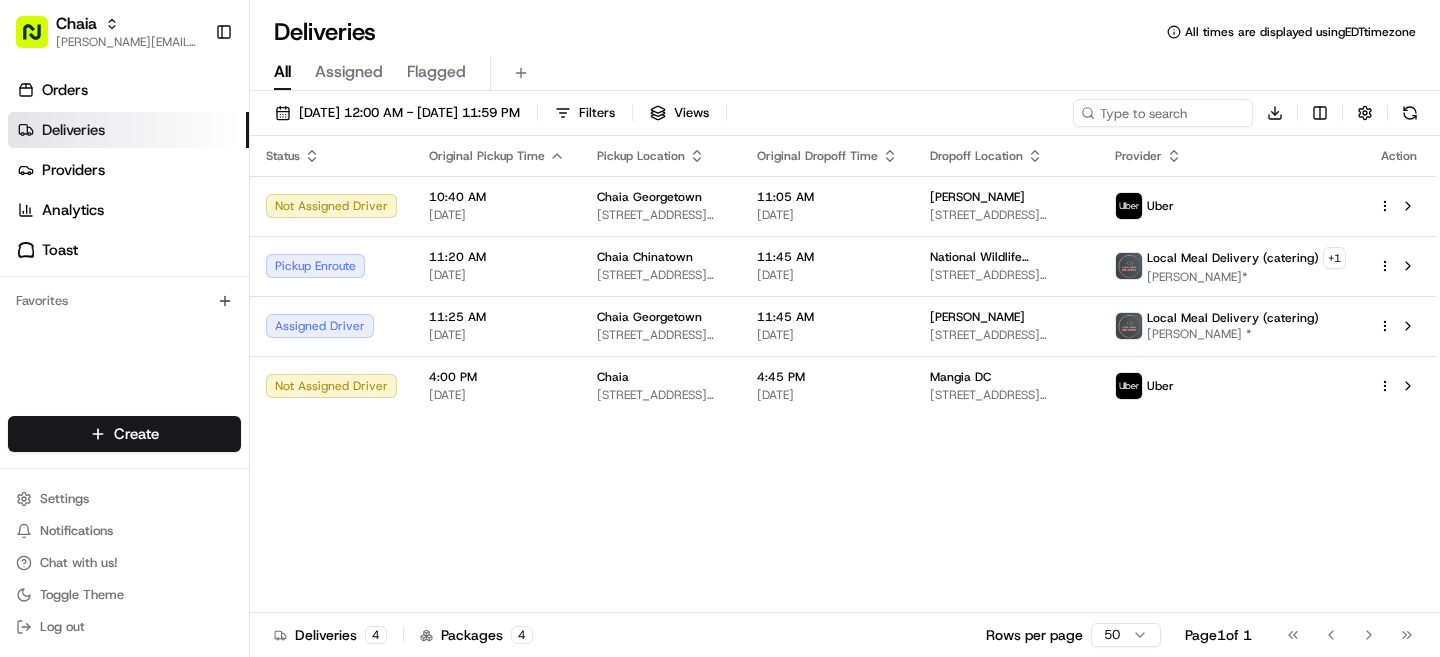 scroll, scrollTop: 0, scrollLeft: 0, axis: both 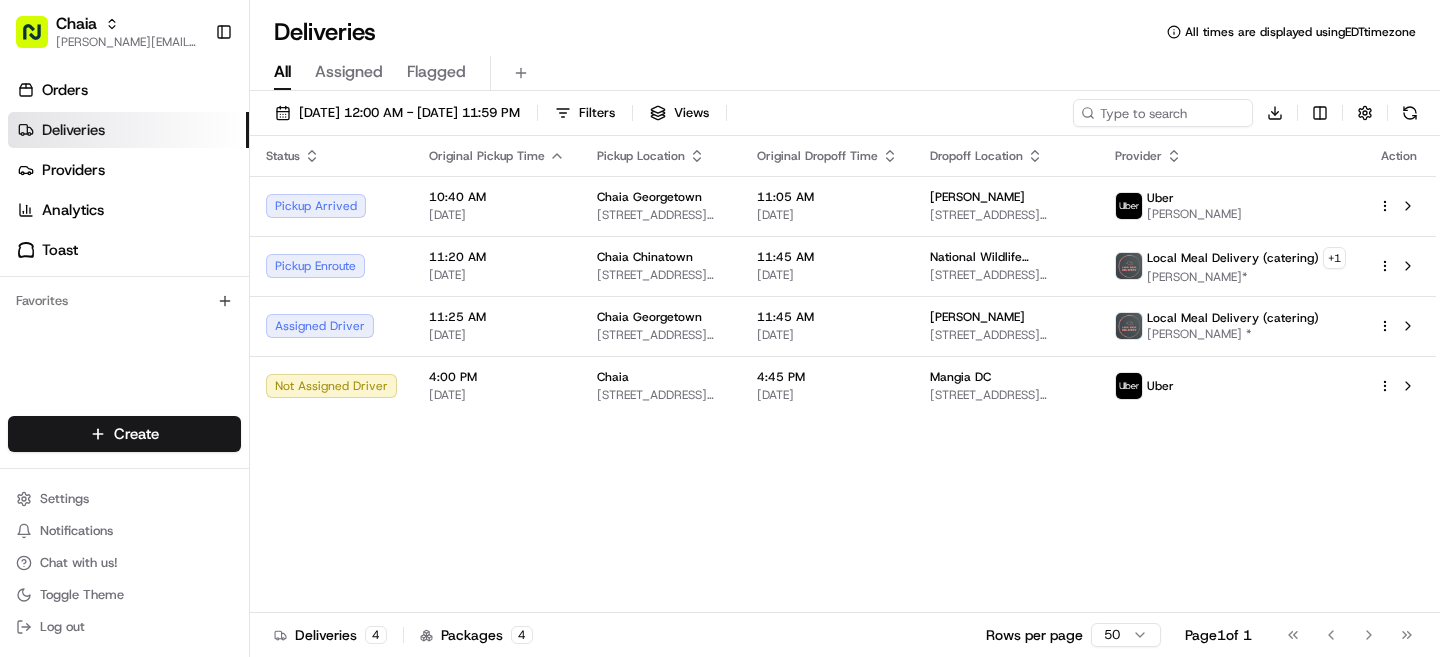 click on "Deliveries" at bounding box center (73, 130) 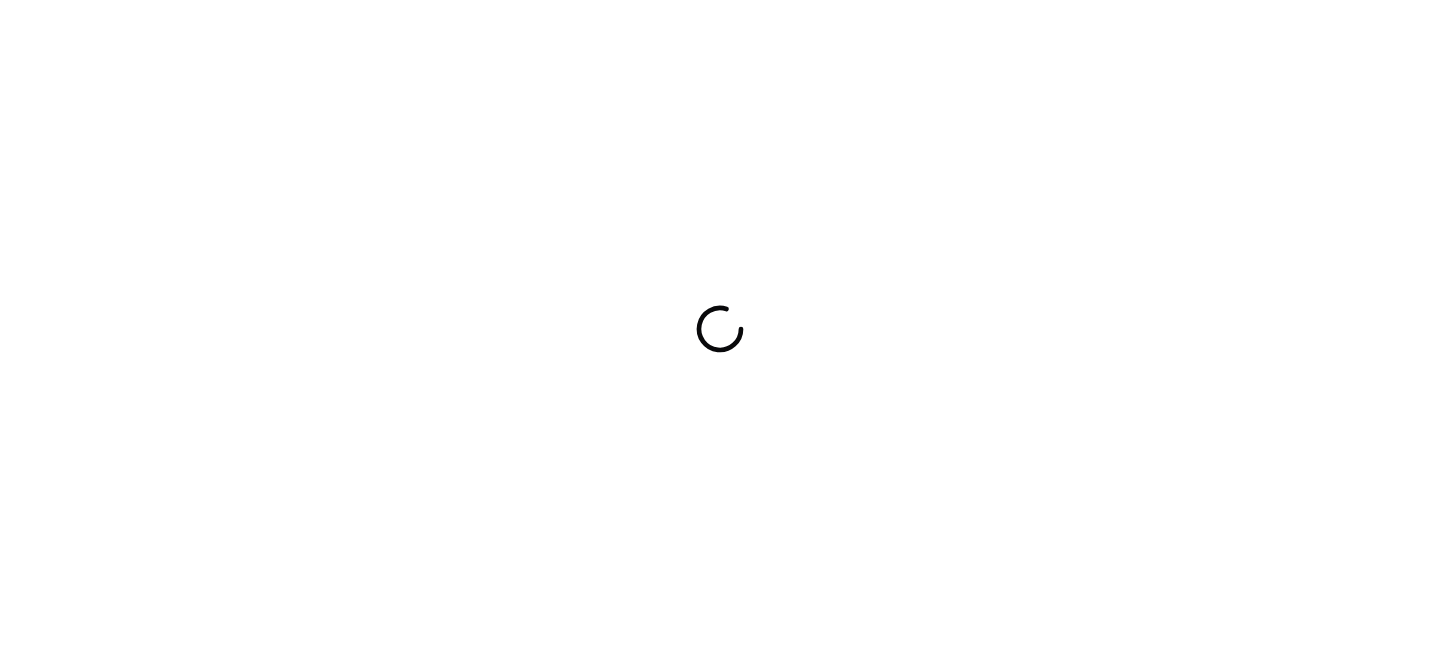 scroll, scrollTop: 0, scrollLeft: 0, axis: both 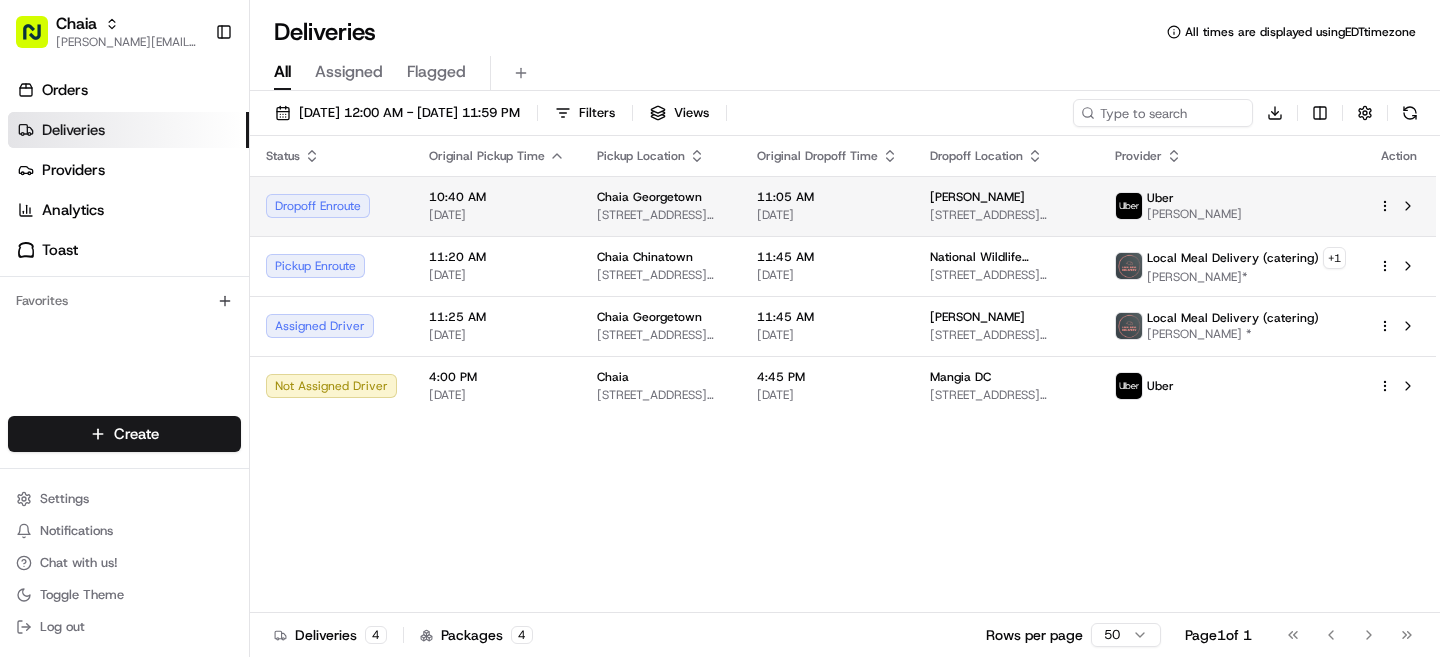 click on "Chaia [EMAIL_ADDRESS][DOMAIN_NAME] Toggle Sidebar Orders Deliveries Providers Analytics Toast Favorites Main Menu Members & Organization Organization Users Roles Preferences Customization Tracking Orchestration Automations Dispatch Strategy Locations Pickup Locations Dropoff Locations Billing Billing Refund Requests Integrations Notification Triggers Webhooks API Keys Request Logs Create Settings Notifications Chat with us! Toggle Theme Log out Deliveries All times are displayed using  EDT  timezone All Assigned Flagged [DATE] 12:00 AM - [DATE] 11:59 PM Filters Views Download Status Original Pickup Time Pickup Location Original Dropoff Time Dropoff Location Provider Action Dropoff Enroute 10:40 AM [DATE] Chaia [GEOGRAPHIC_DATA] [STREET_ADDRESS][US_STATE] 11:05 AM [DATE] [PERSON_NAME] [STREET_ADDRESS][US_STATE] Uber [PERSON_NAME] Pickup Enroute 11:20 AM [DATE] Chaia [GEOGRAPHIC_DATA] [STREET_ADDRESS][US_STATE] 11:45 AM [DATE] + 1 [PERSON_NAME]* 4" at bounding box center (720, 328) 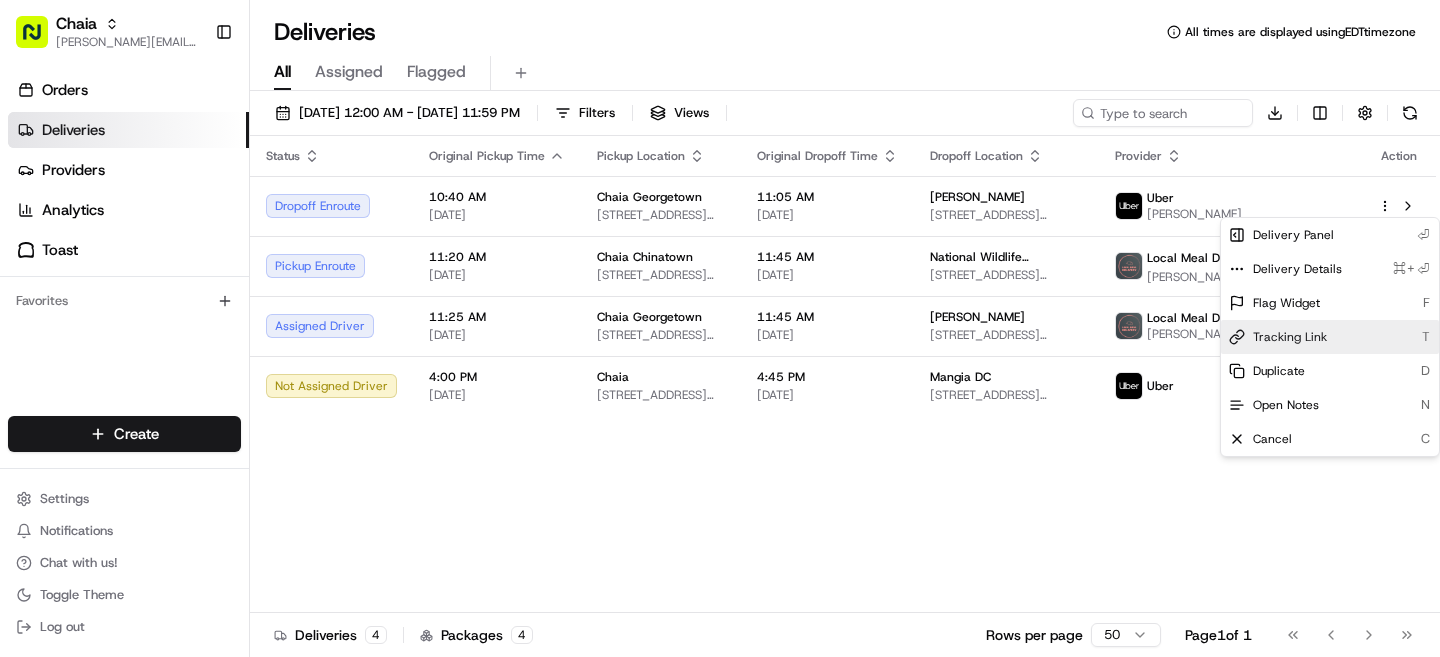 click on "Tracking Link T" at bounding box center [1330, 337] 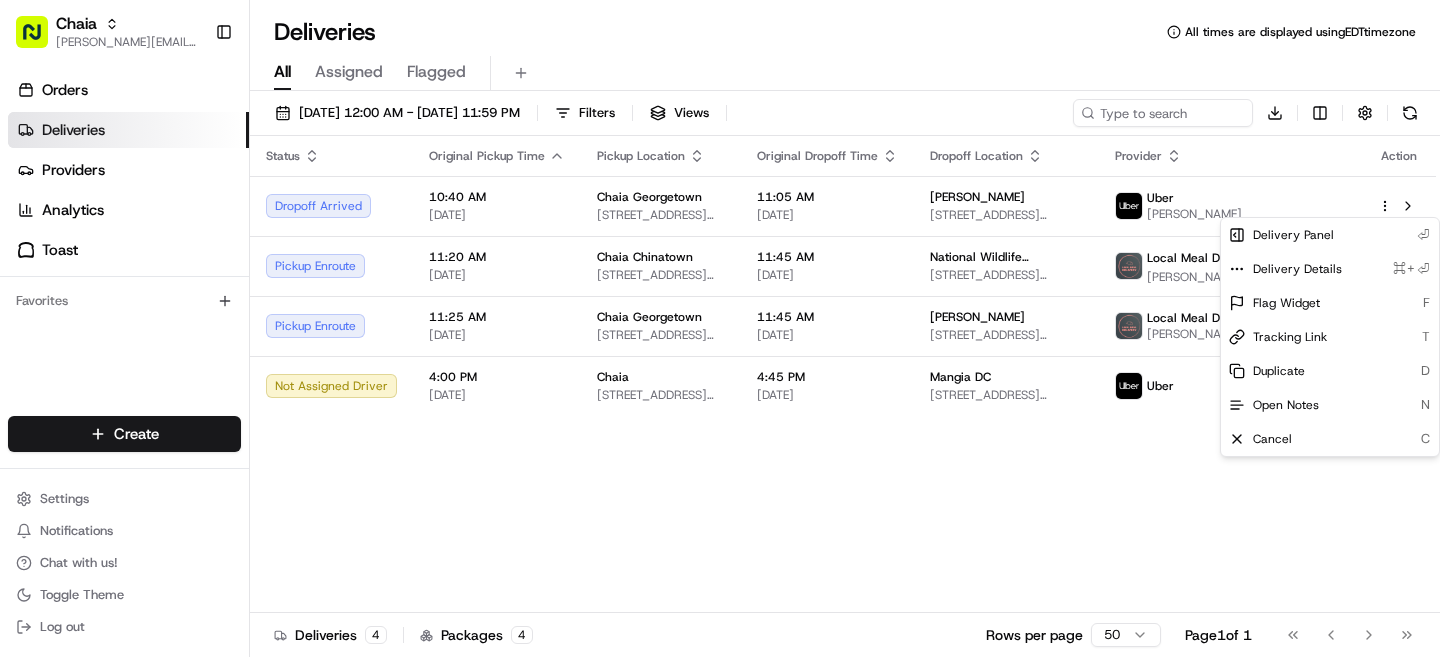 click on "Chaia [EMAIL_ADDRESS][DOMAIN_NAME] Toggle Sidebar Orders Deliveries Providers Analytics Toast Favorites Main Menu Members & Organization Organization Users Roles Preferences Customization Tracking Orchestration Automations Dispatch Strategy Locations Pickup Locations Dropoff Locations Billing Billing Refund Requests Integrations Notification Triggers Webhooks API Keys Request Logs Create Settings Notifications Chat with us! Toggle Theme Log out Deliveries All times are displayed using  EDT  timezone All Assigned Flagged [DATE] 12:00 AM - [DATE] 11:59 PM Filters Views Download Status Original Pickup Time Pickup Location Original Dropoff Time Dropoff Location Provider Action Dropoff Arrived 10:40 AM [DATE] Chaia [GEOGRAPHIC_DATA] [STREET_ADDRESS][US_STATE] 11:05 AM [DATE] [PERSON_NAME] [STREET_ADDRESS][US_STATE] [PERSON_NAME] Pickup Enroute 11:20 AM [DATE] Chaia [GEOGRAPHIC_DATA] [STREET_ADDRESS][US_STATE] 11:45 AM [DATE] + 1 [PERSON_NAME]* 4" at bounding box center [720, 328] 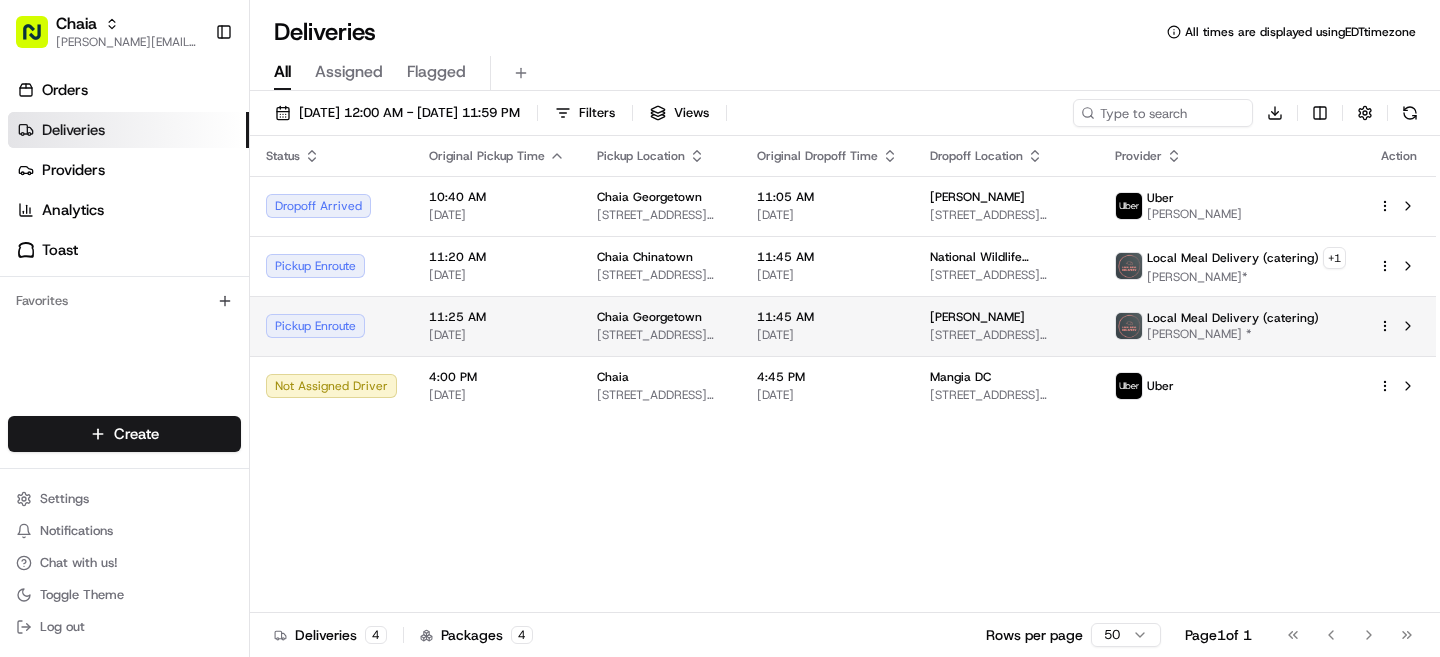 click on "11:25 AM [DATE]" at bounding box center [497, 326] 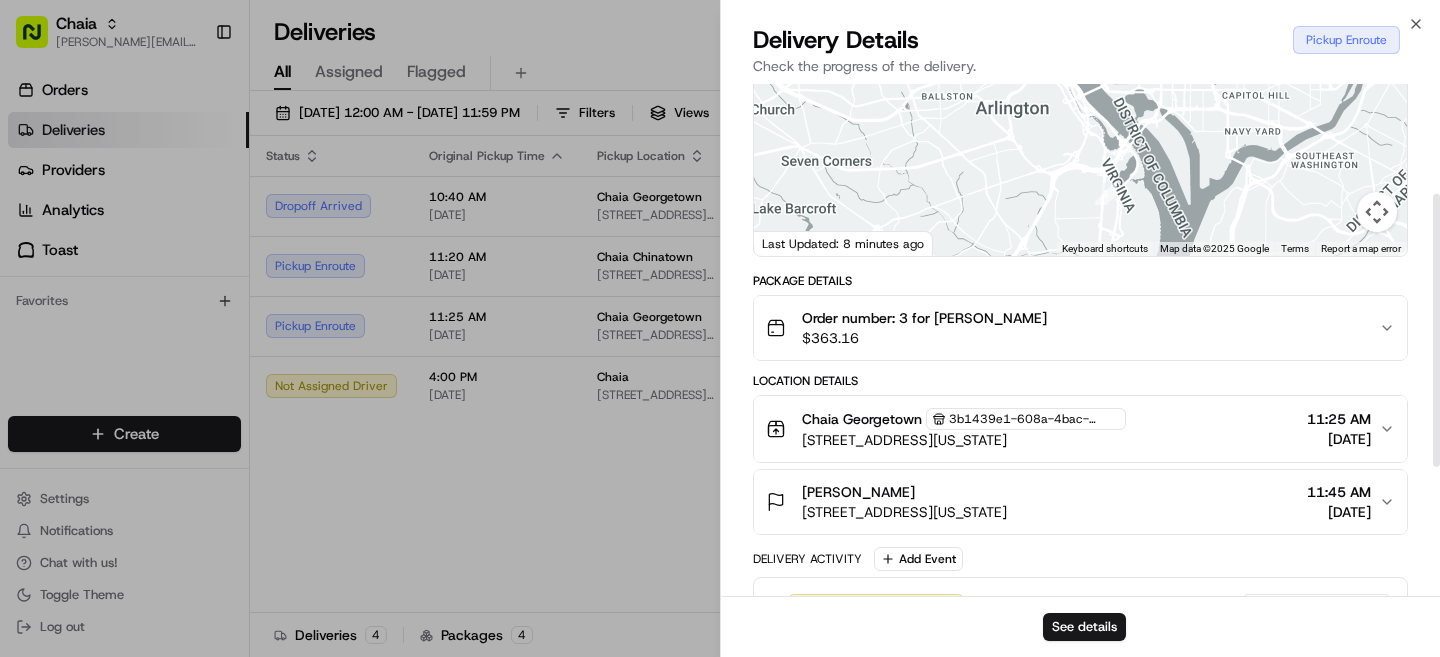 scroll, scrollTop: 232, scrollLeft: 0, axis: vertical 